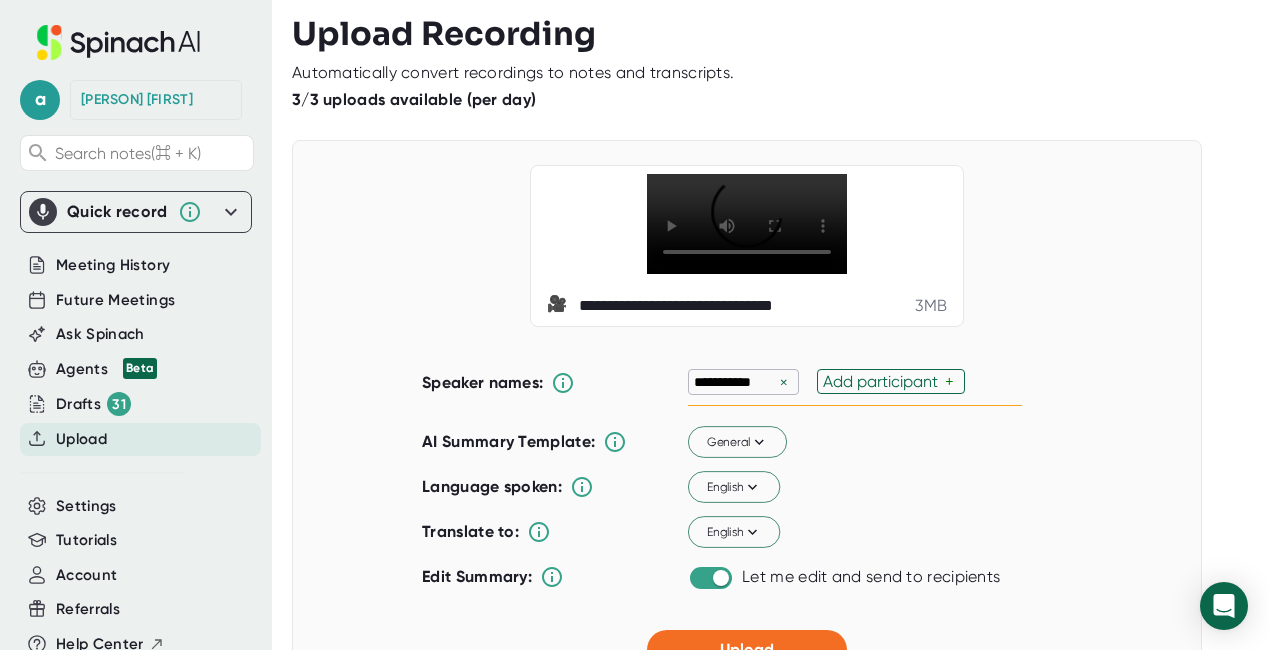 scroll, scrollTop: 0, scrollLeft: 0, axis: both 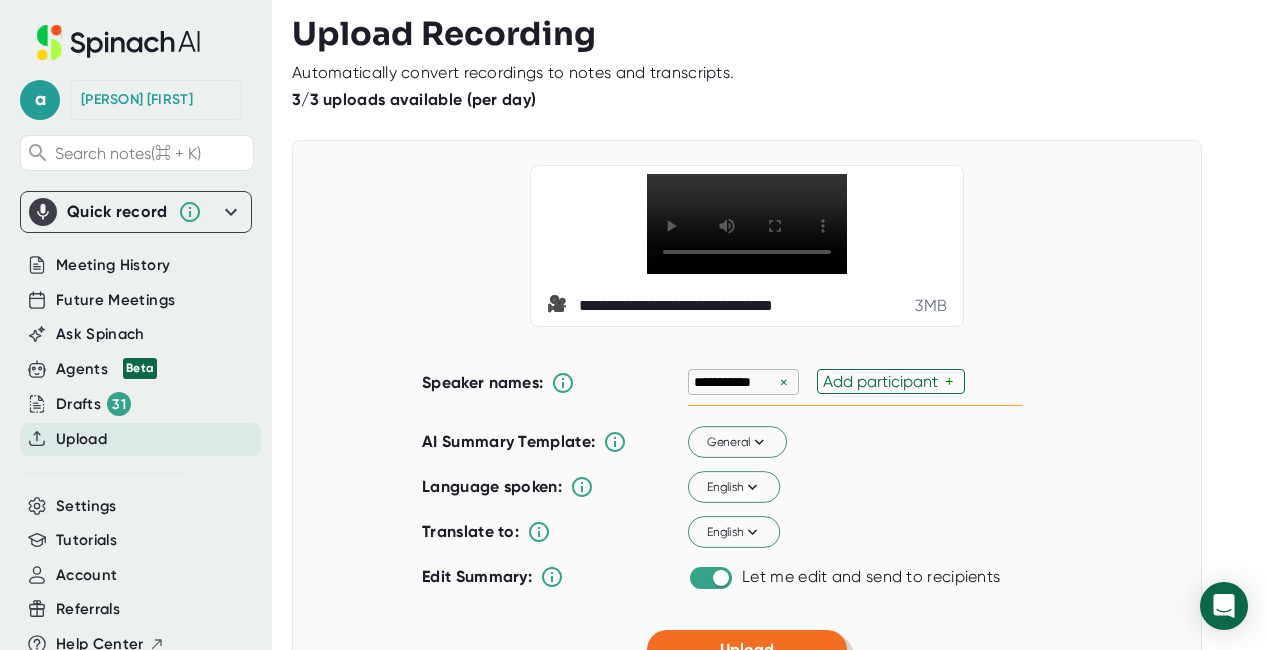 click on "Upload" at bounding box center [747, 649] 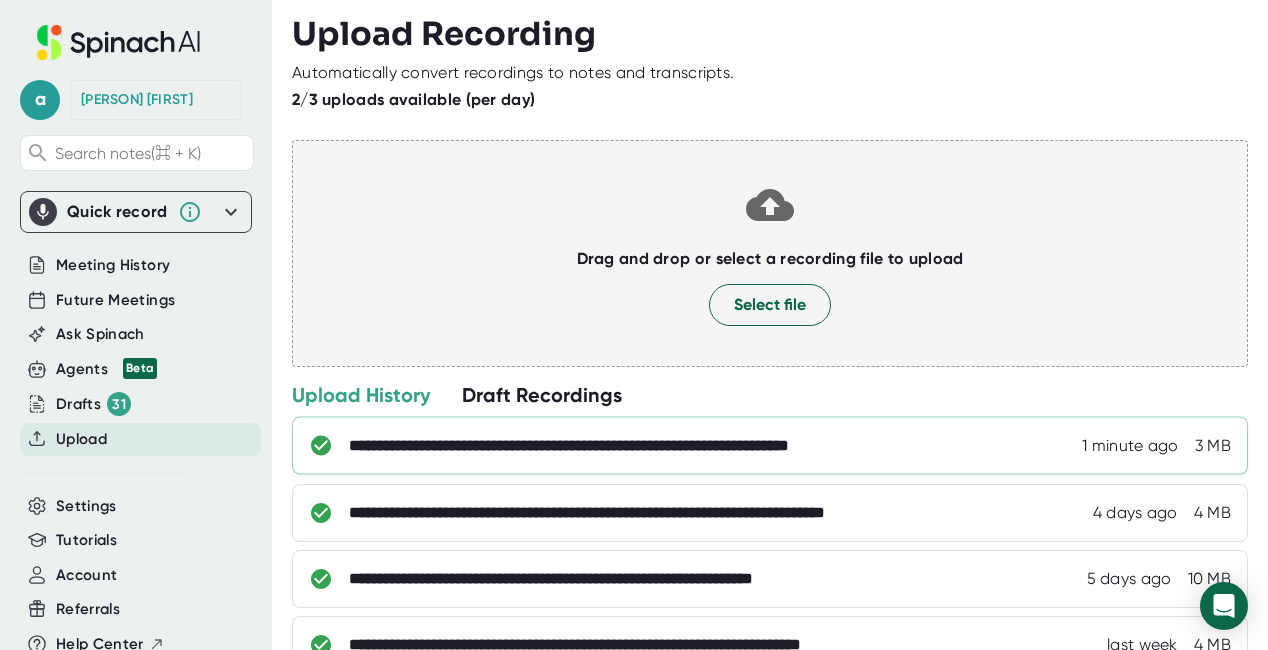 click on "**********" at bounding box center [656, 446] 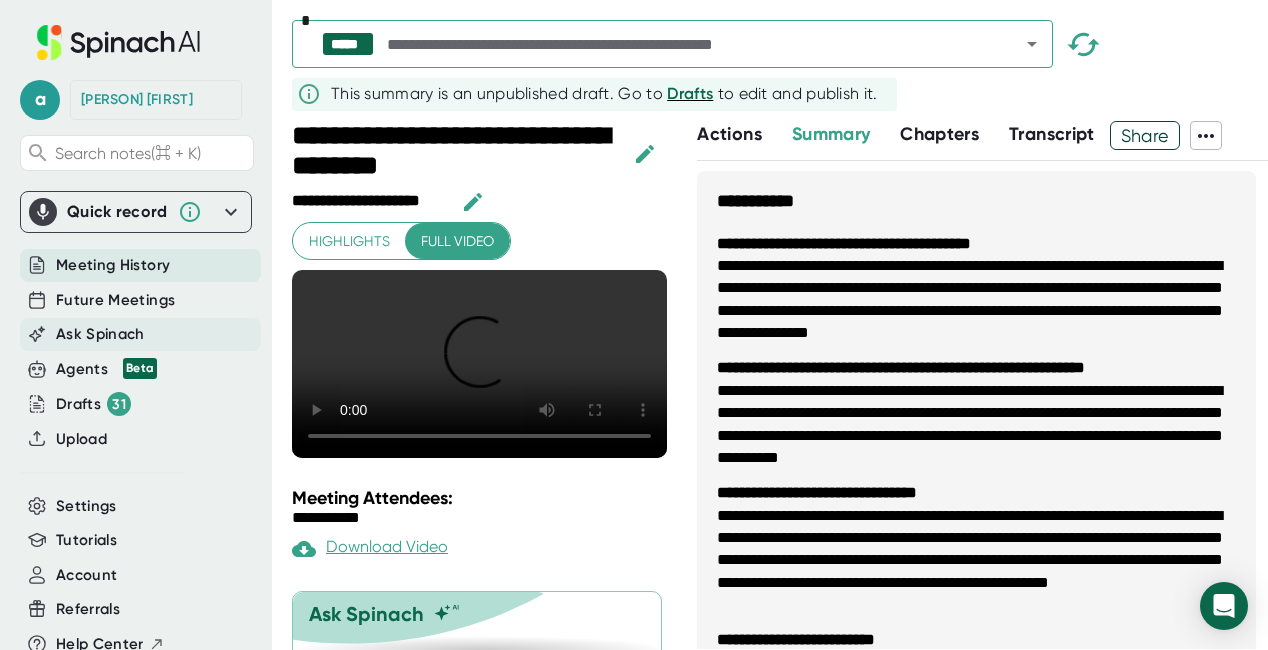 click on "Ask Spinach" at bounding box center [113, 265] 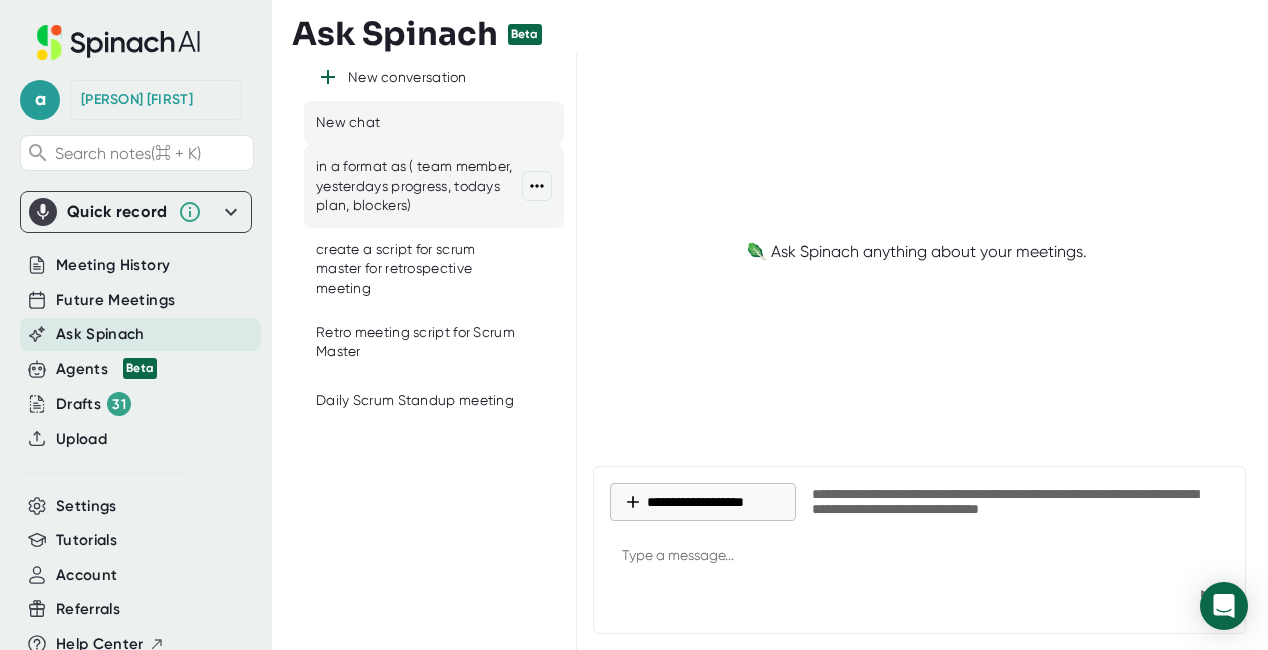 click on "in a format as ( team member, yesterdays progress, todays plan, blockers)" at bounding box center (419, 186) 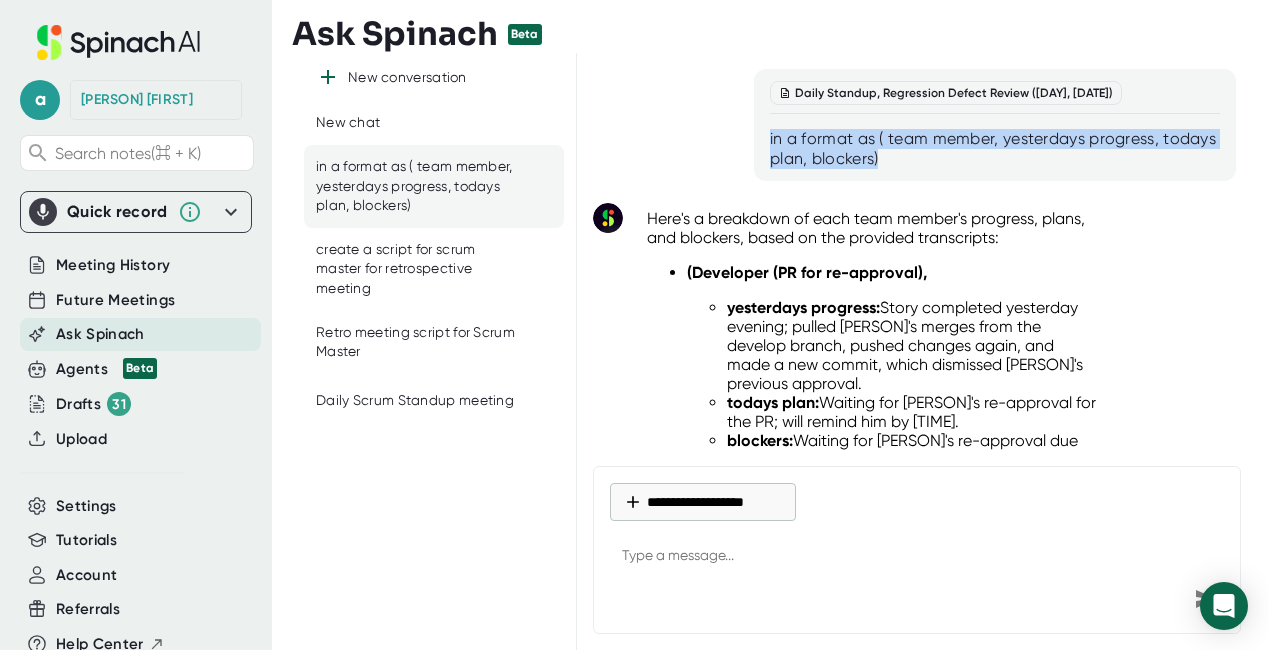 drag, startPoint x: 945, startPoint y: 160, endPoint x: 762, endPoint y: 138, distance: 184.31766 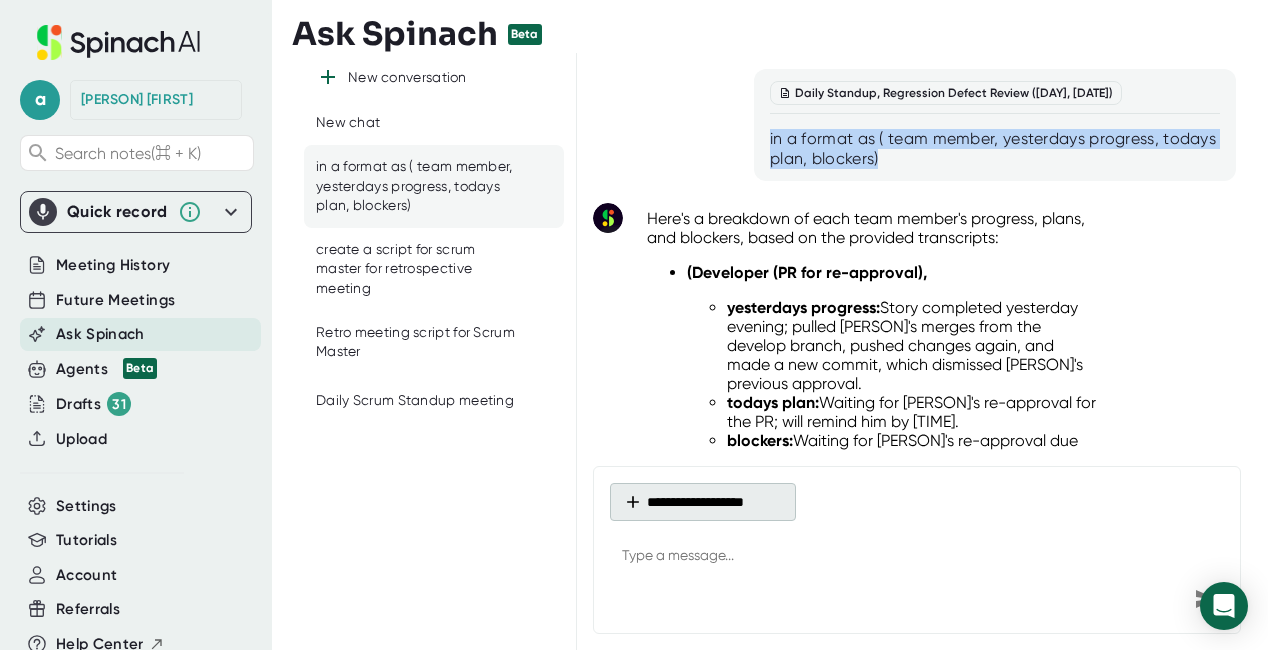 click on "**********" at bounding box center [703, 502] 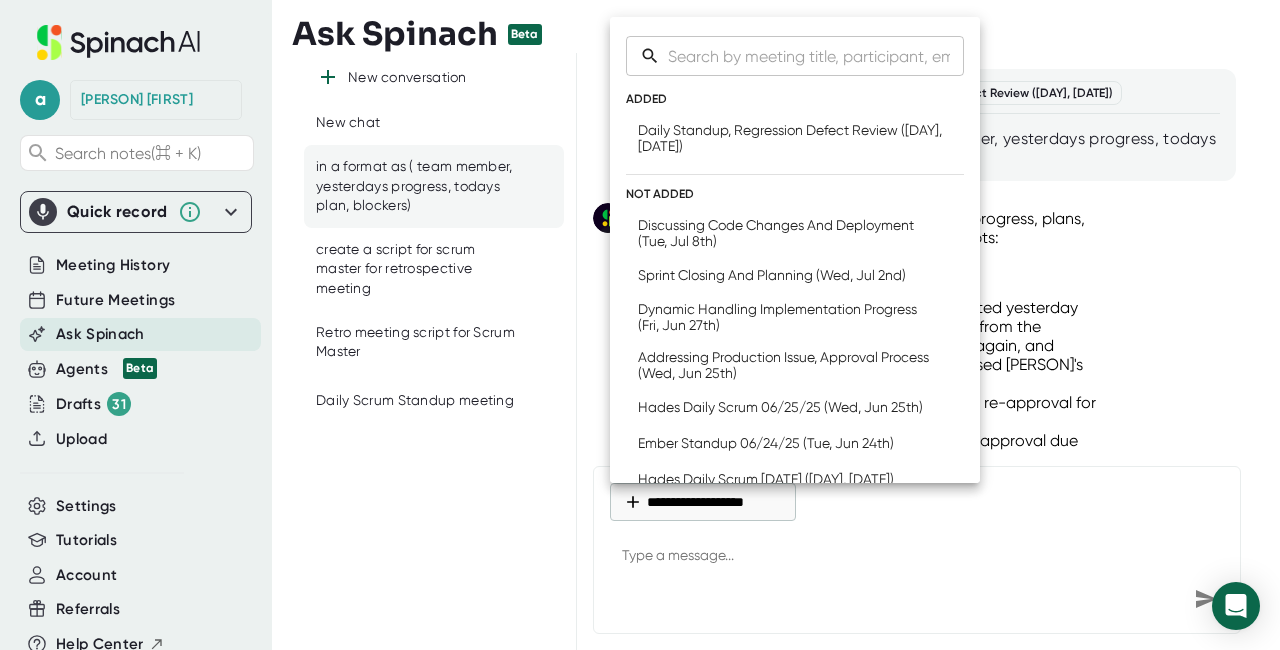 click at bounding box center (640, 325) 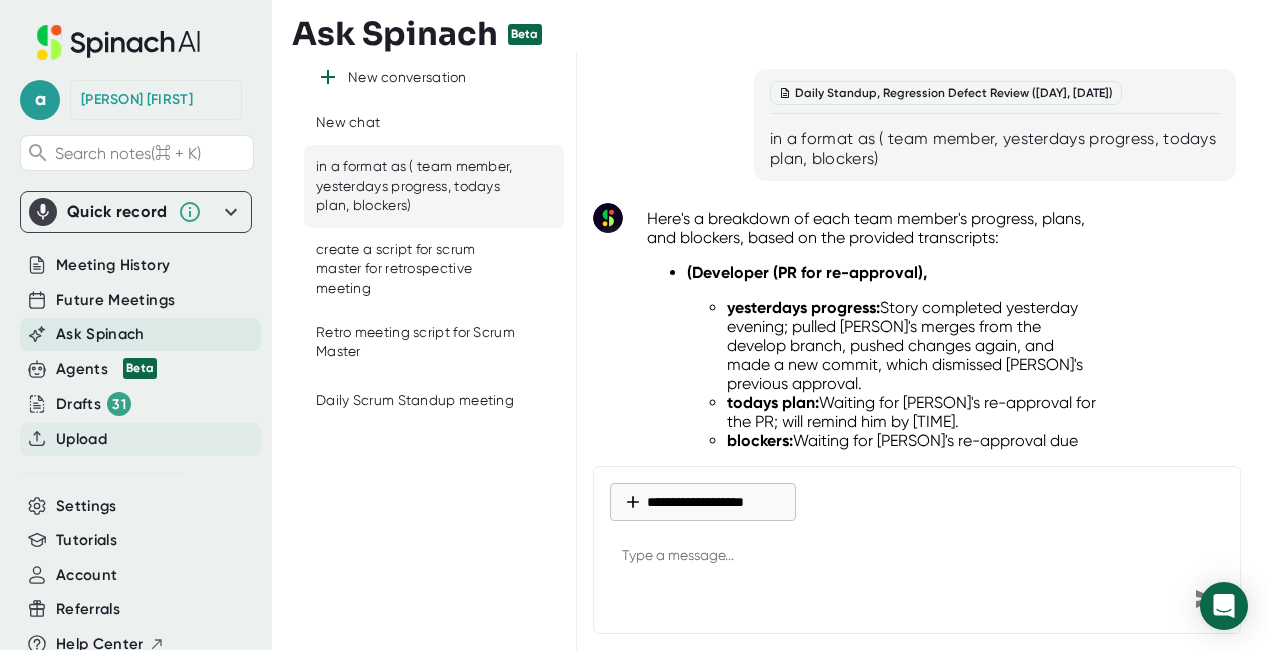 click on "Upload" at bounding box center [113, 265] 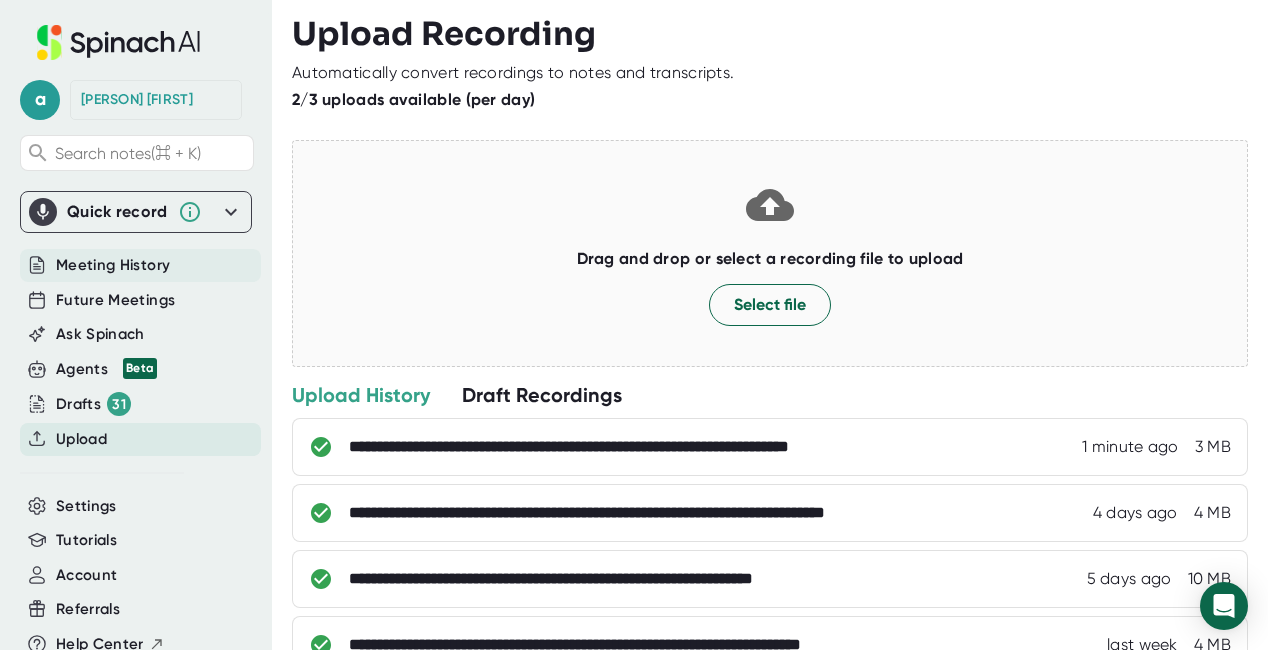 click on "Meeting History" at bounding box center [113, 265] 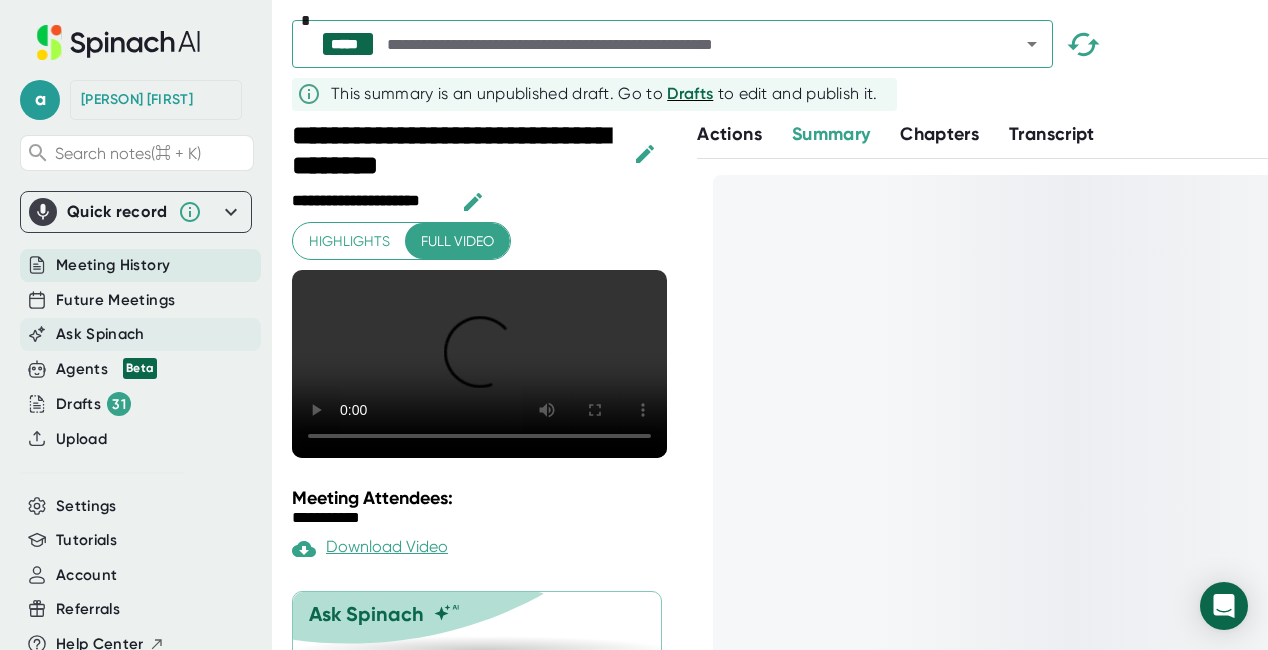 click on "Ask Spinach" at bounding box center [113, 265] 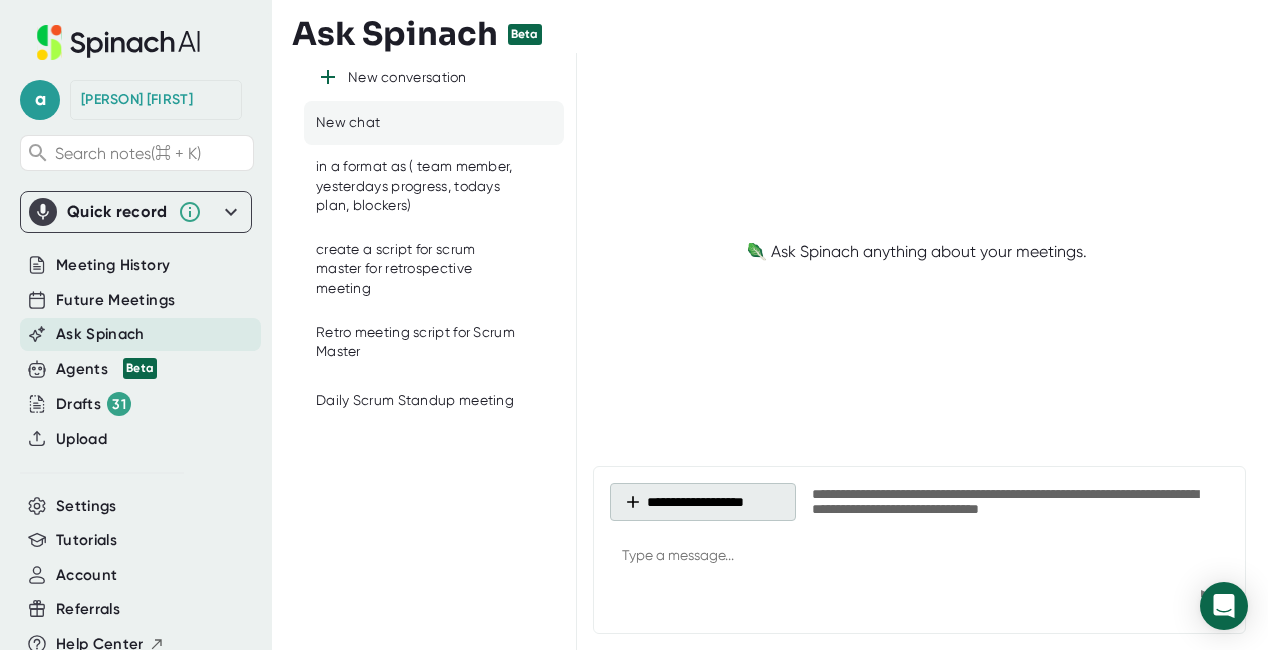 click on "**********" at bounding box center [703, 502] 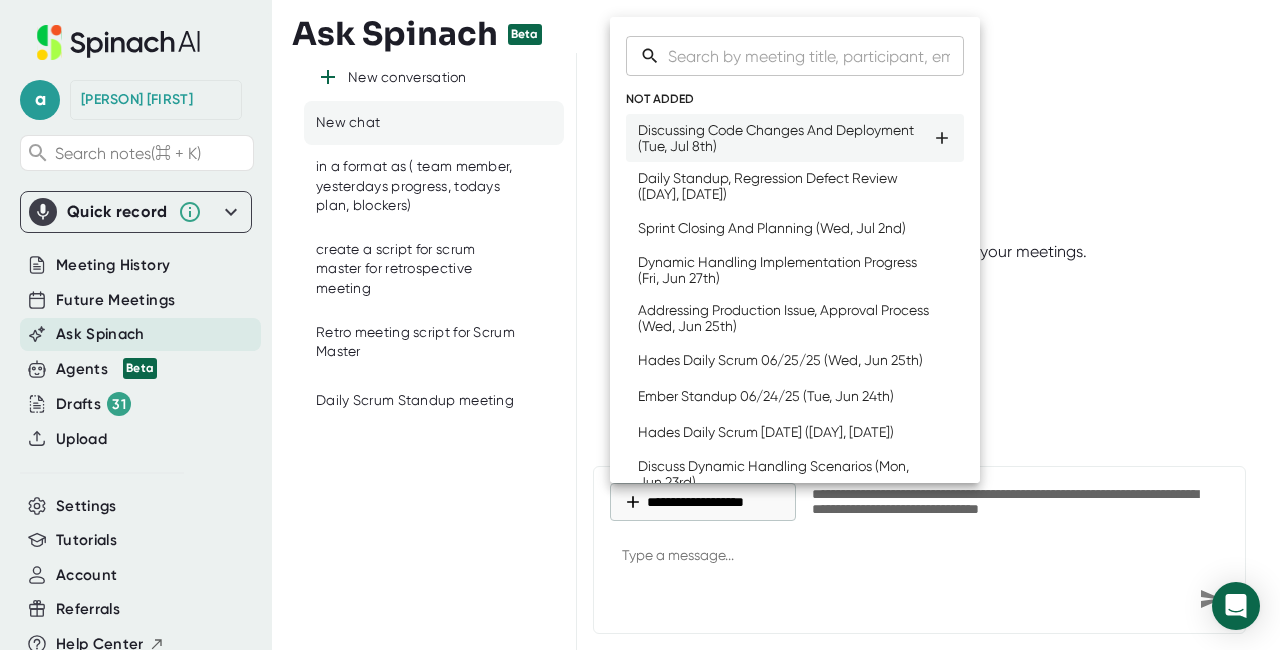click on "Discussing Code Changes And Deployment (Tue, Jul 8th)" at bounding box center (785, 138) 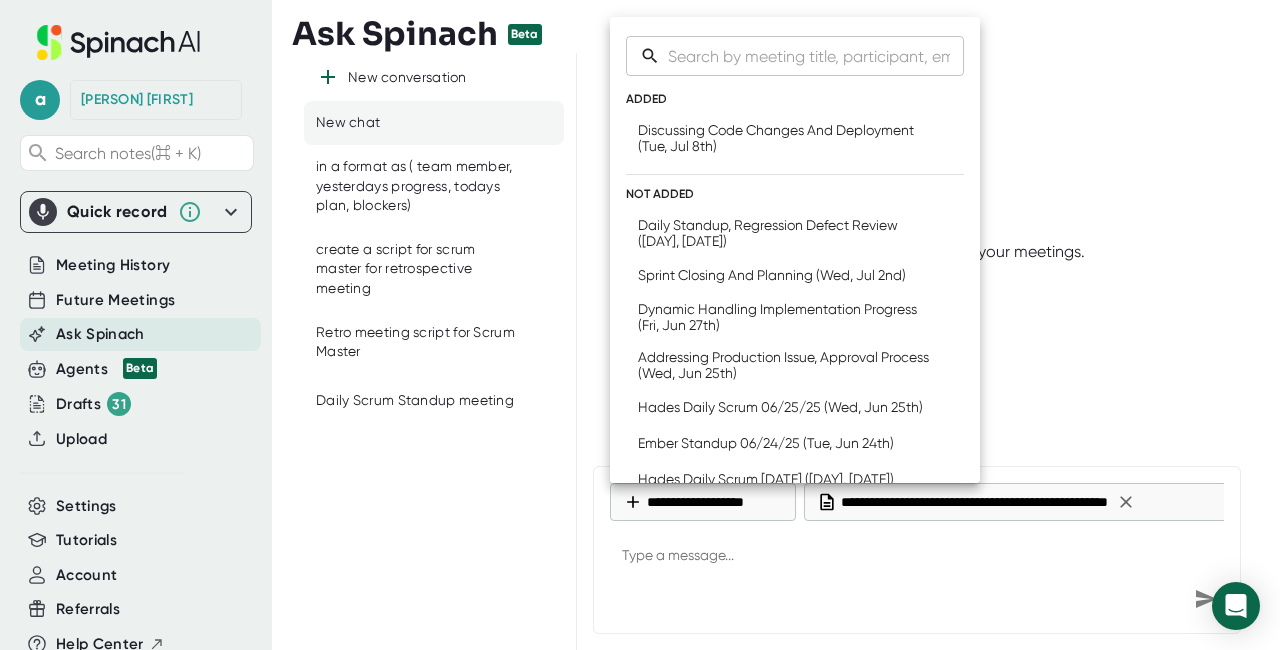 click at bounding box center (640, 325) 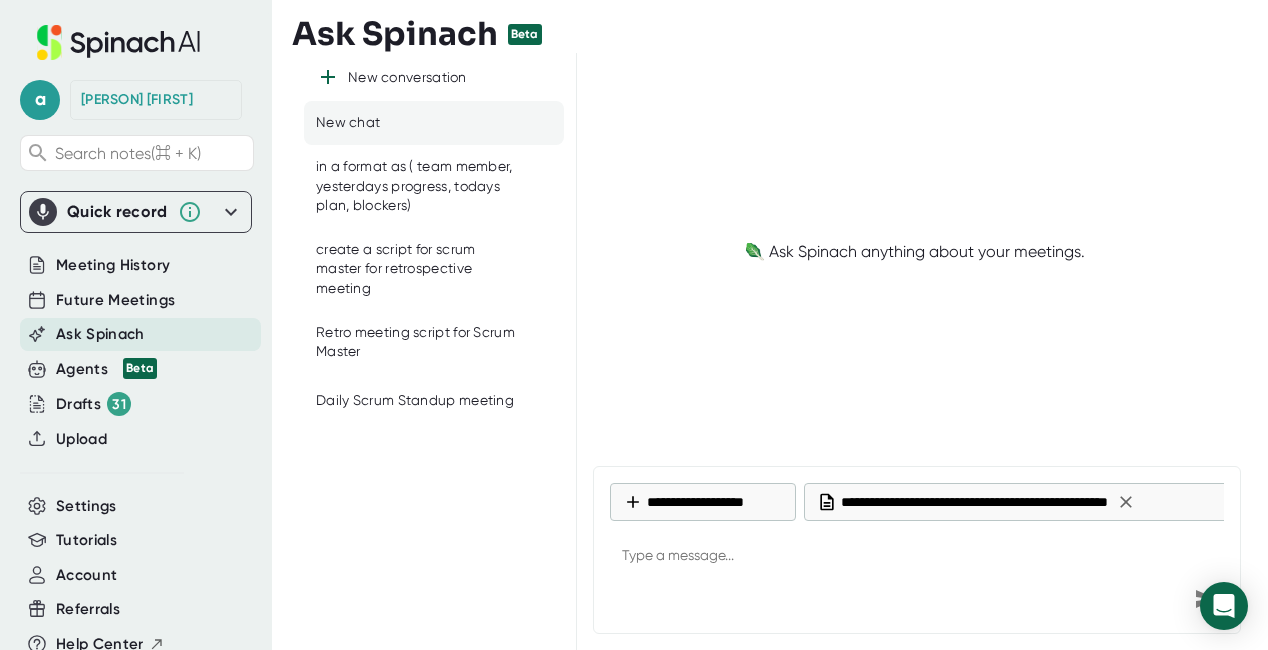 click at bounding box center [917, 557] 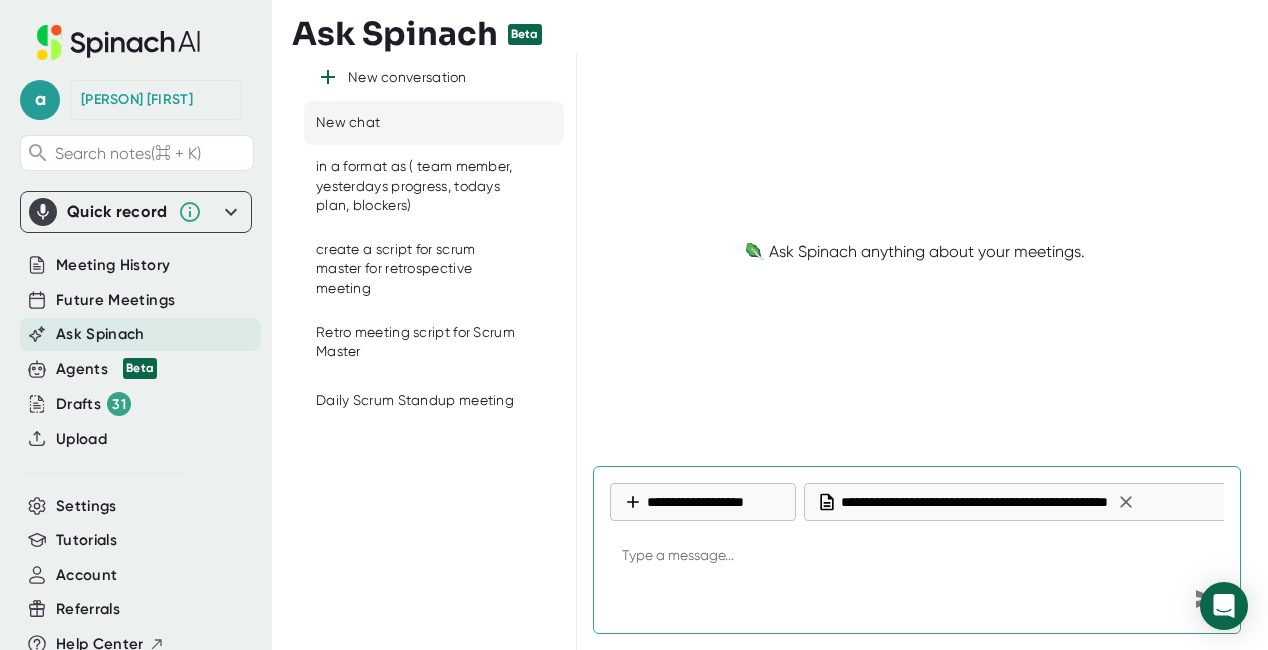 paste on "in a format as ( team member, yesterdays progress, todays plan, blockers)" 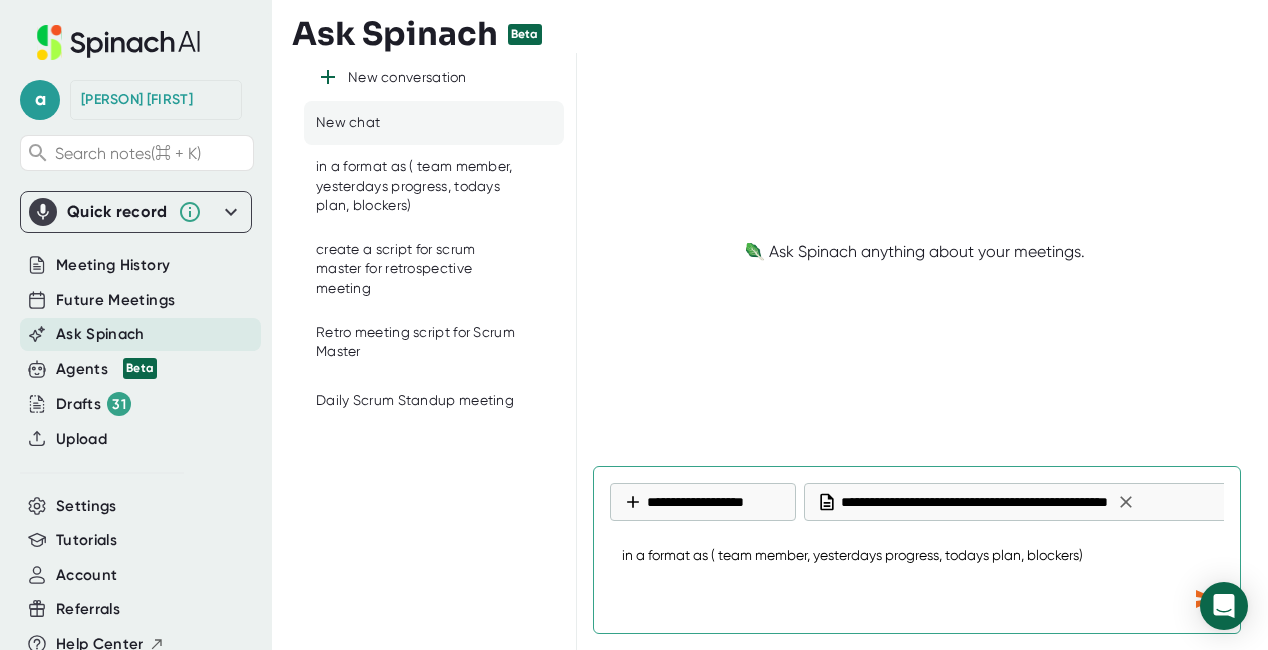 type on "in a format as ( team member, yesterdays progress, todays plan, blockers)" 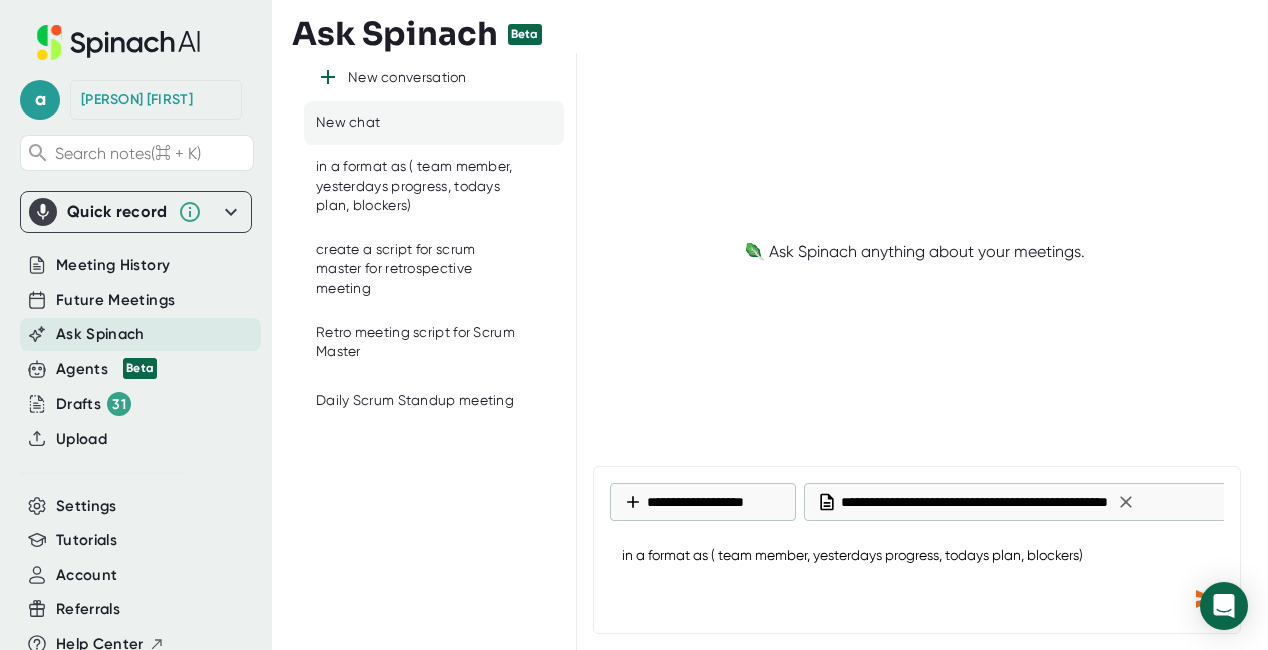 click at bounding box center [1206, 599] 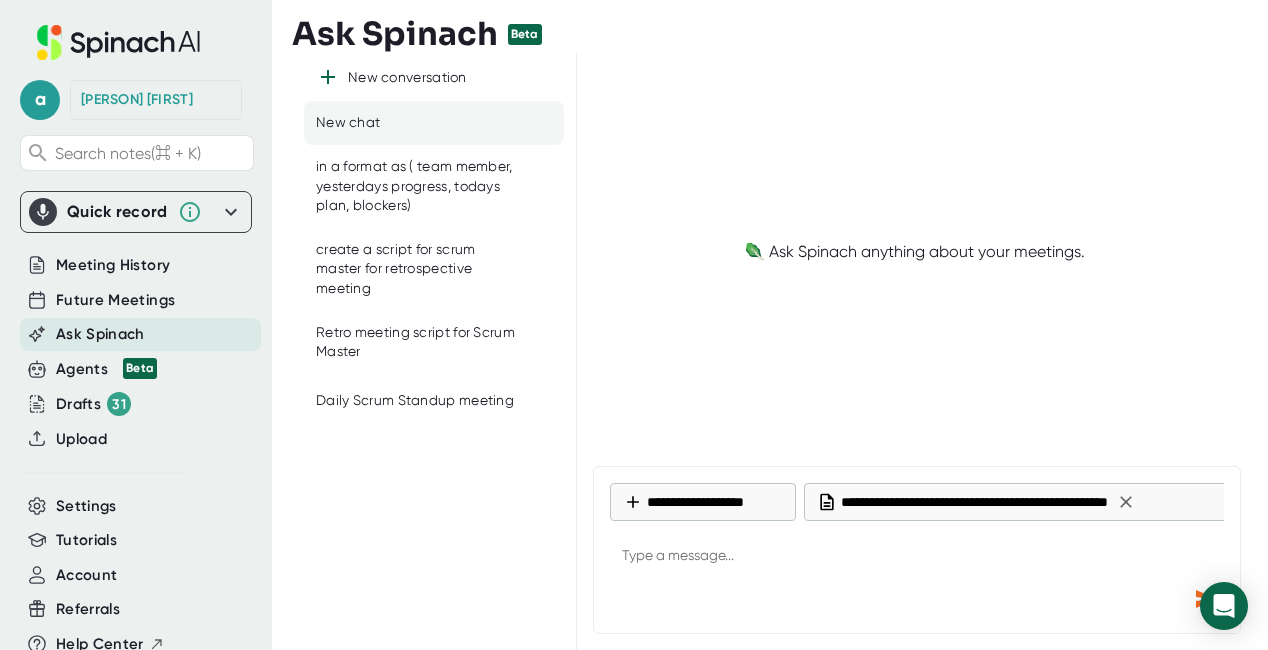 scroll, scrollTop: 0, scrollLeft: 0, axis: both 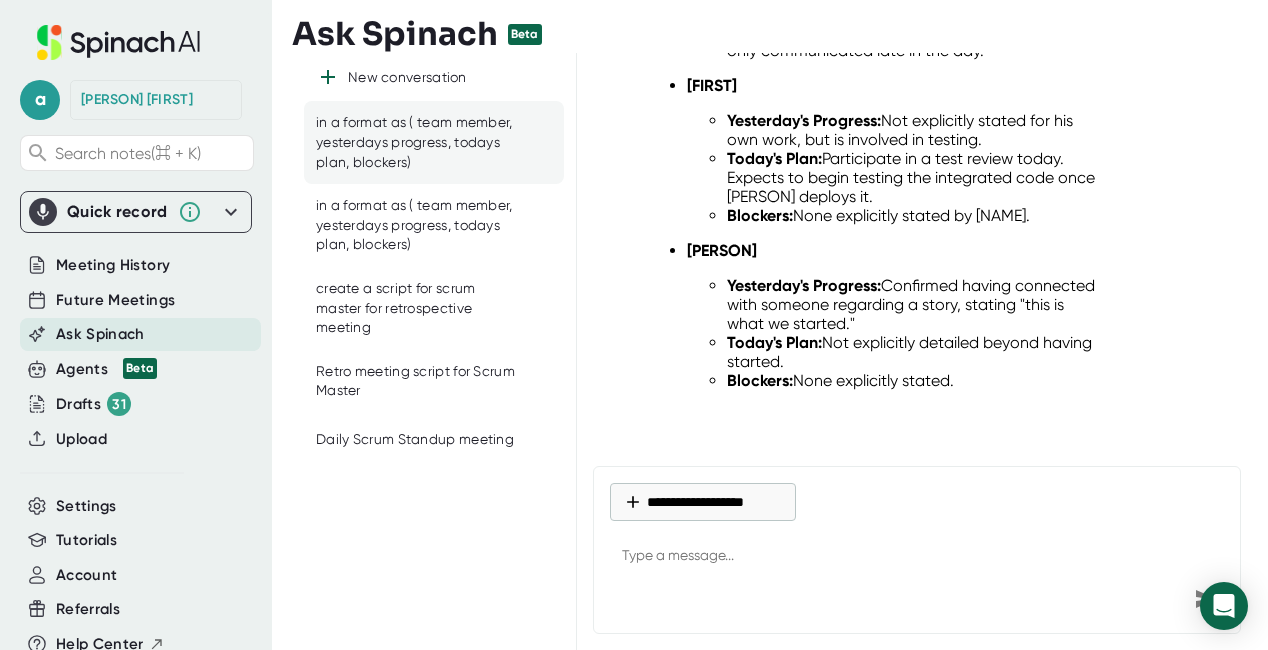 drag, startPoint x: 785, startPoint y: 106, endPoint x: 941, endPoint y: 439, distance: 367.72952 